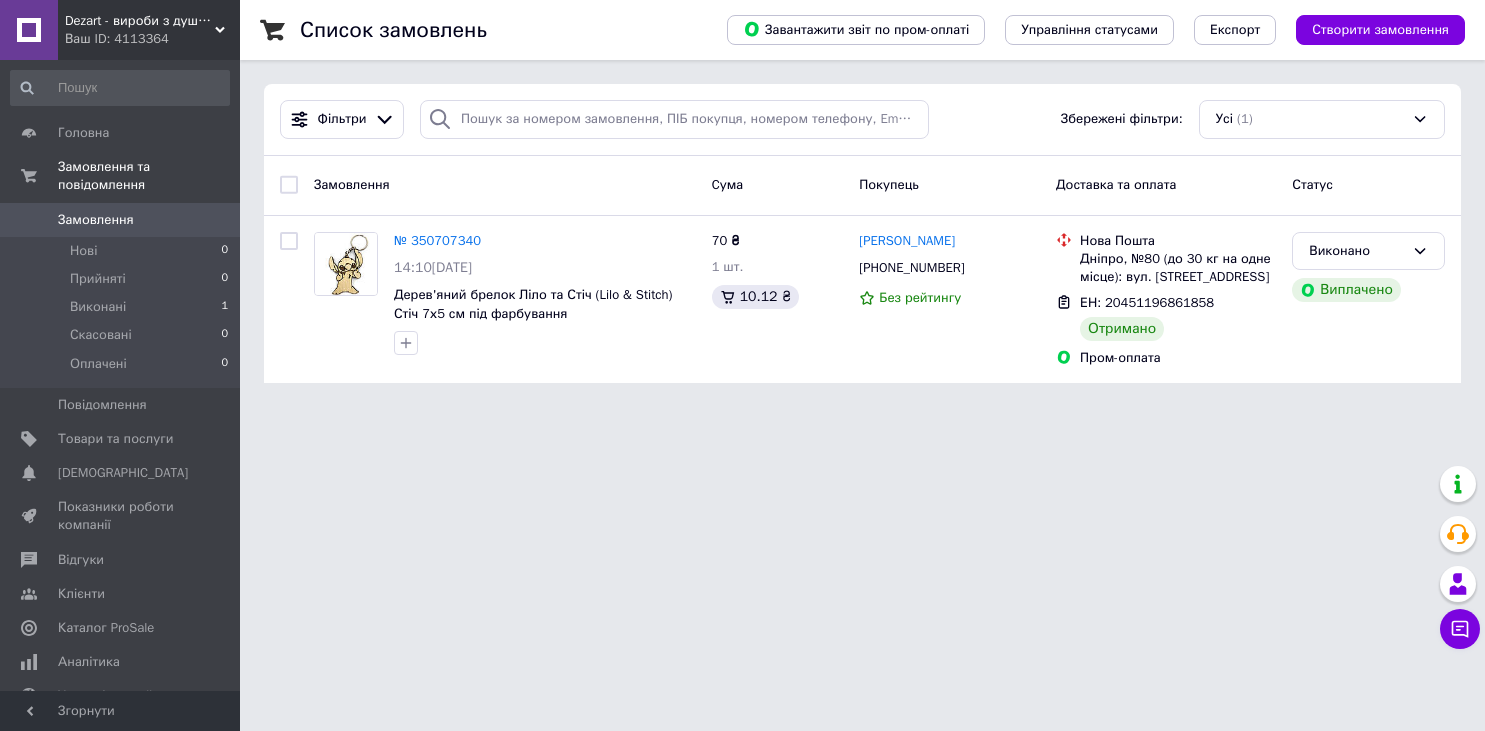 scroll, scrollTop: 0, scrollLeft: 0, axis: both 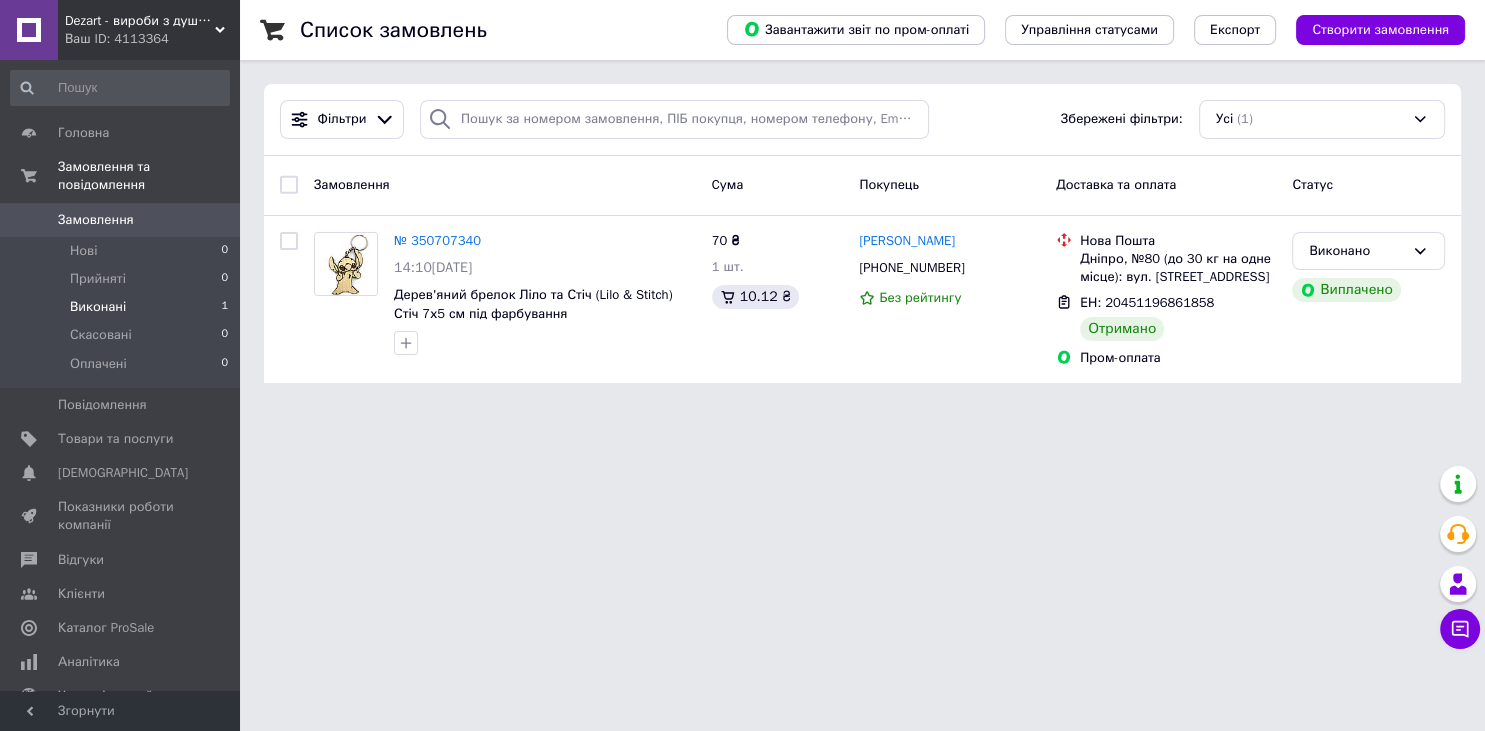 click on "Виконані" at bounding box center [98, 307] 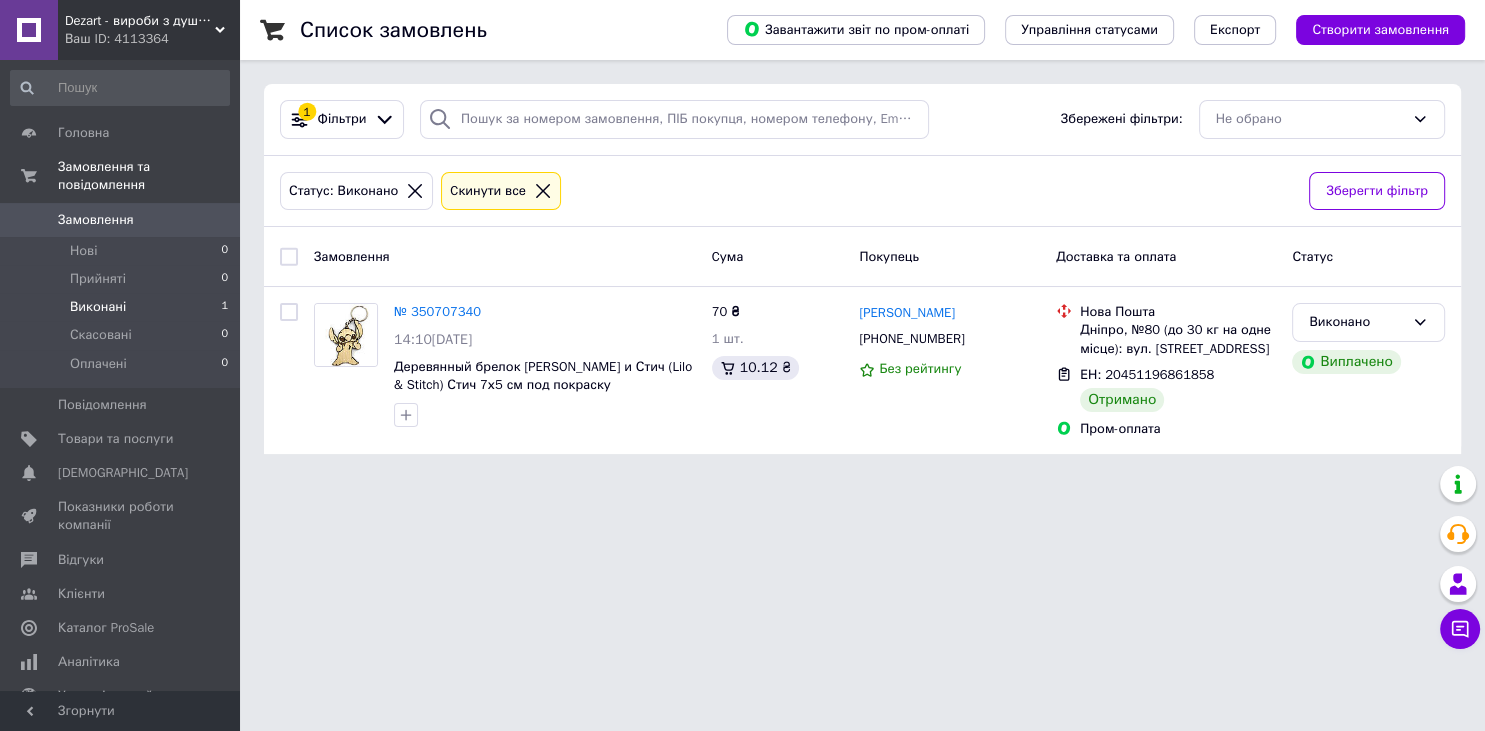 click on "Замовлення" at bounding box center (96, 220) 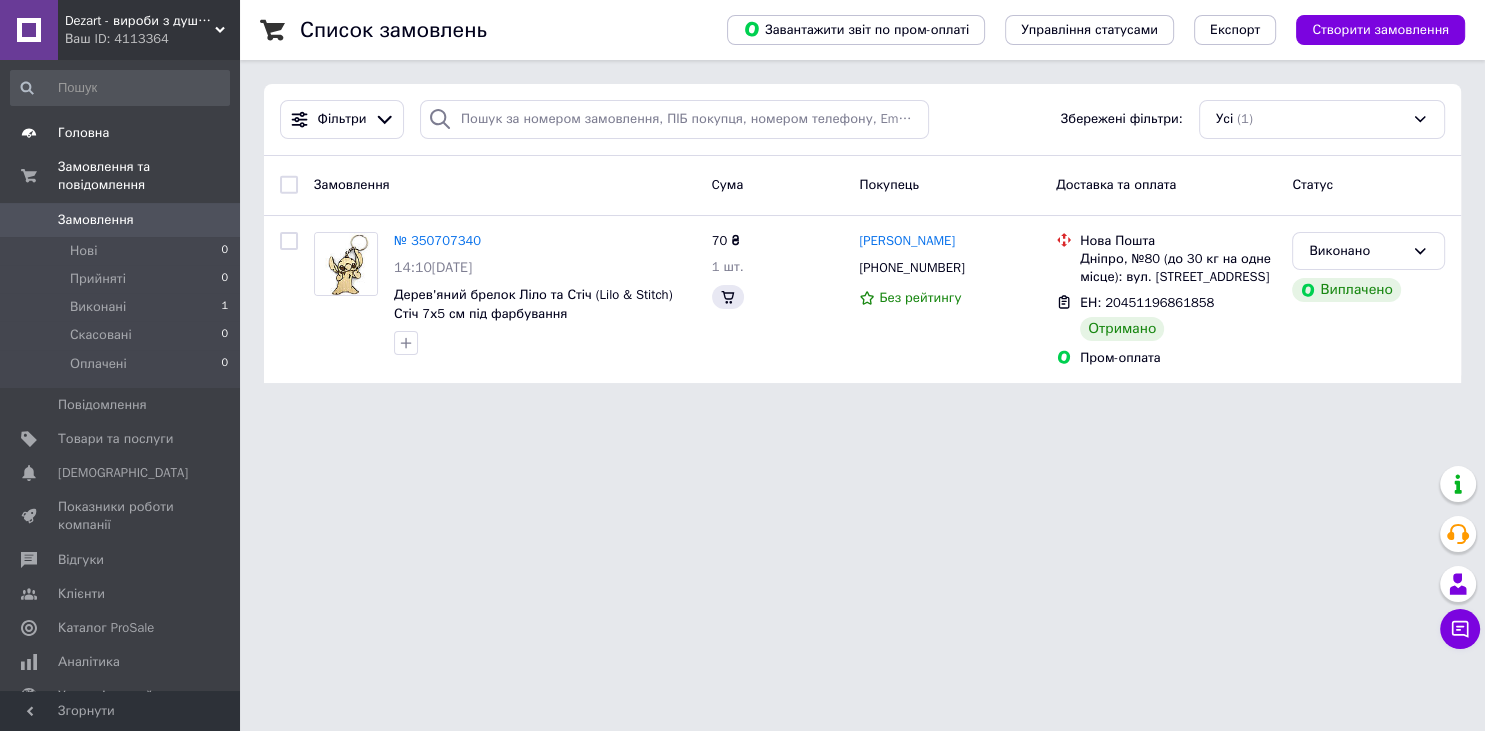 click on "Головна" at bounding box center (83, 133) 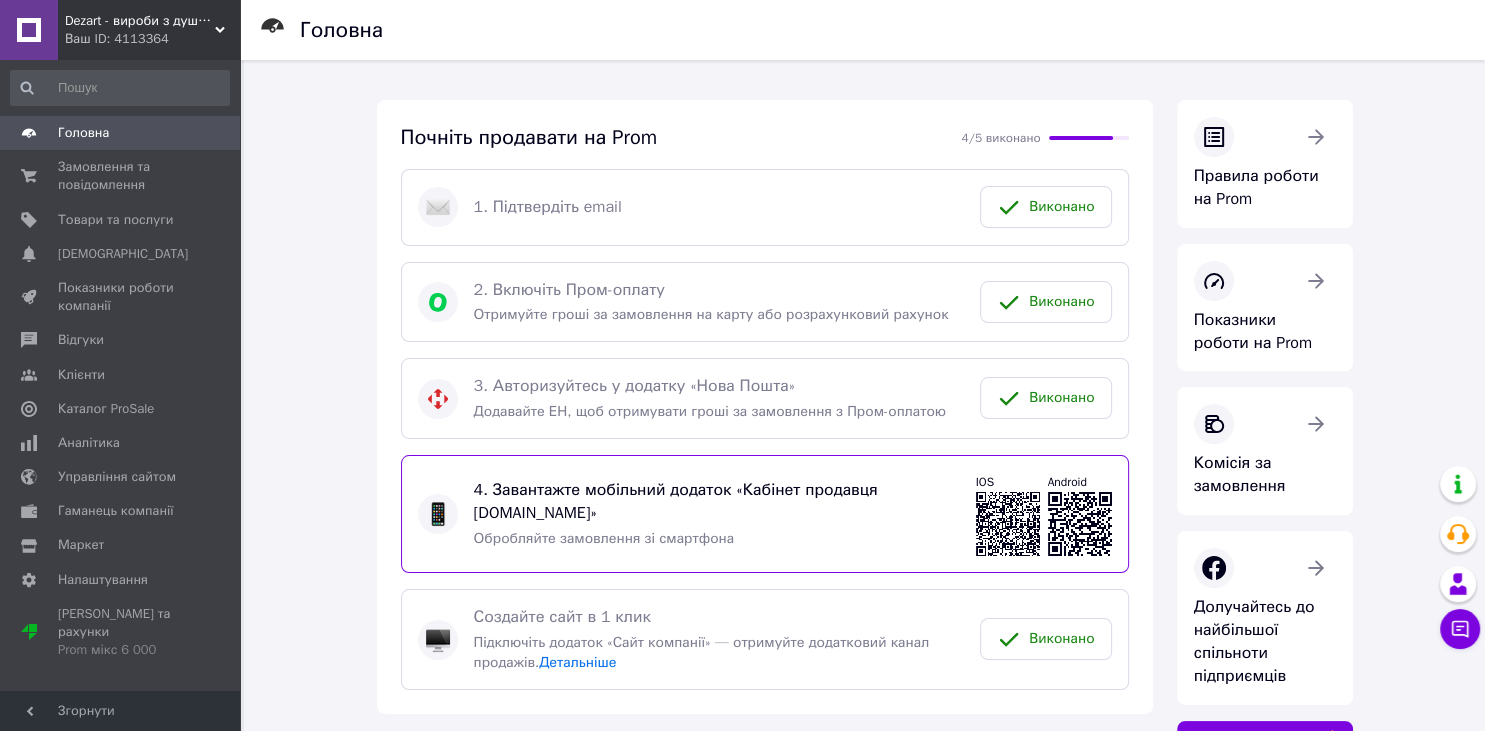 click at bounding box center [29, 30] 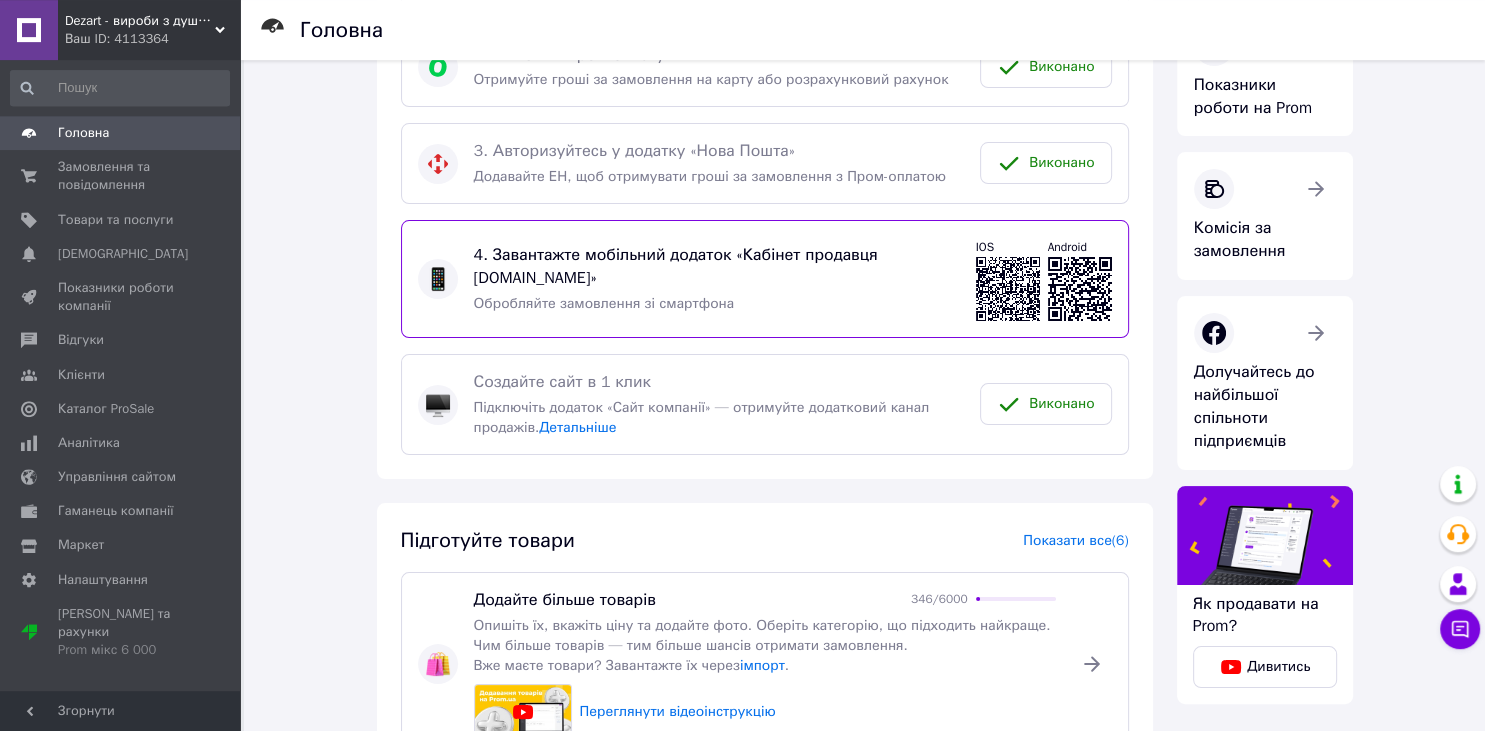 scroll, scrollTop: 142, scrollLeft: 0, axis: vertical 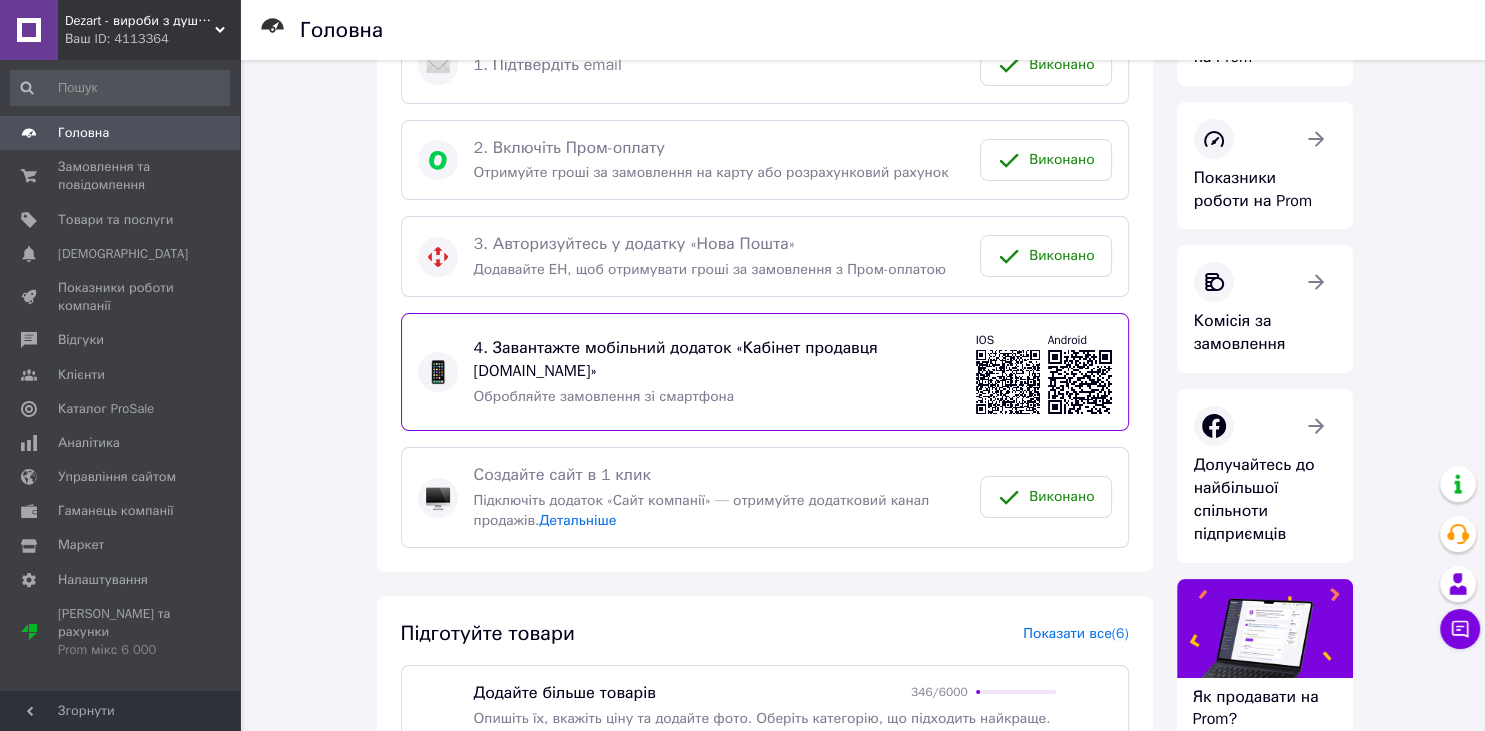 click on "Головна" at bounding box center [121, 133] 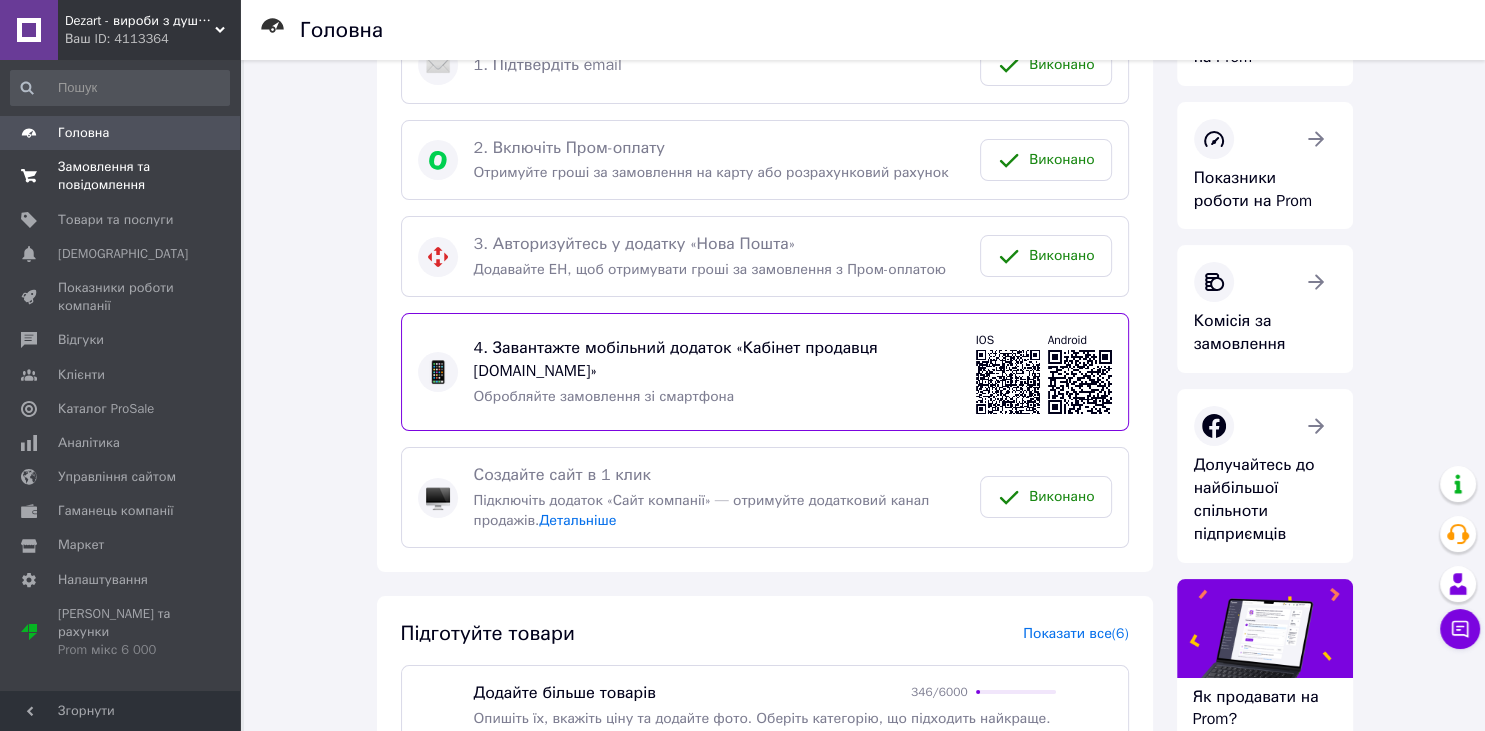 scroll, scrollTop: 0, scrollLeft: 0, axis: both 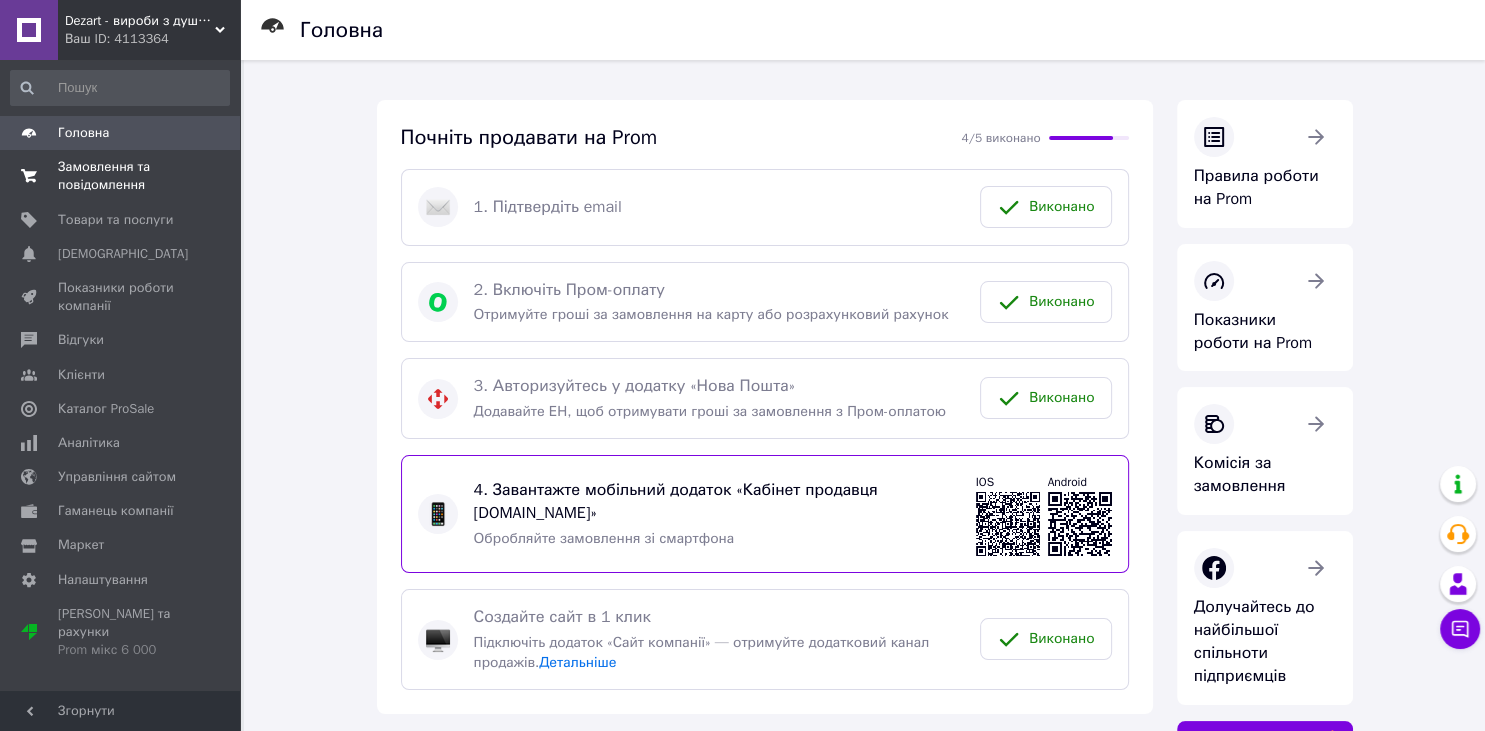 click on "Замовлення та повідомлення" at bounding box center [121, 176] 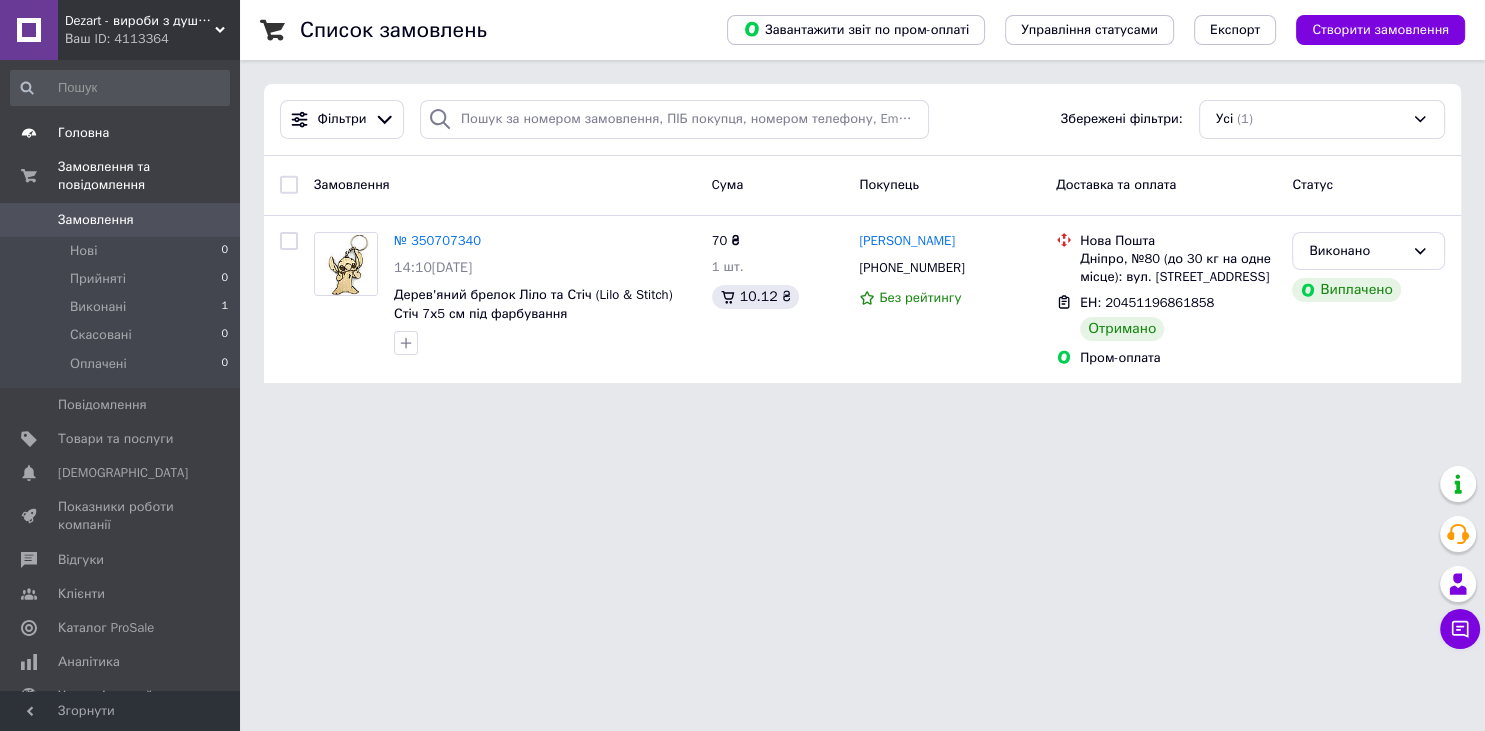 click on "Головна" at bounding box center (83, 133) 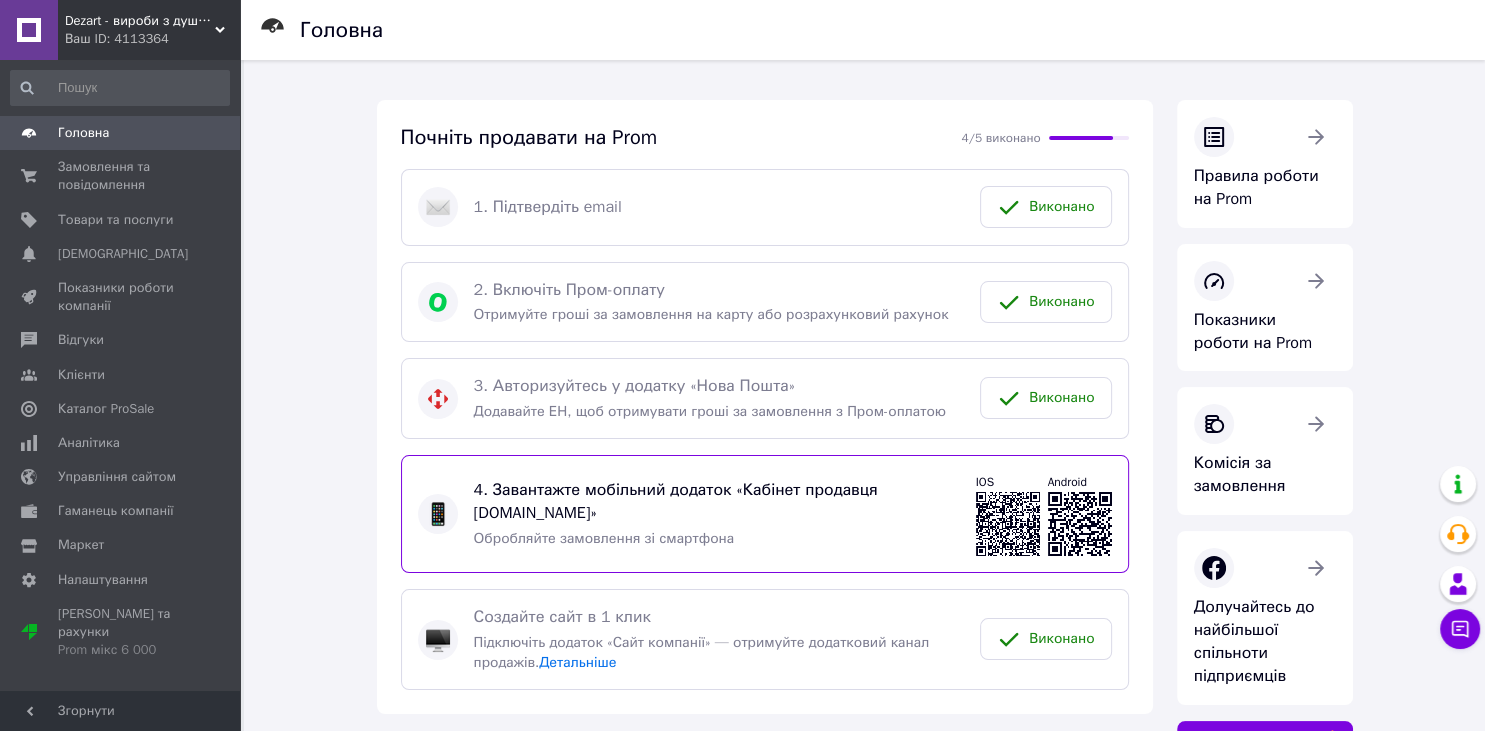 click at bounding box center (29, 30) 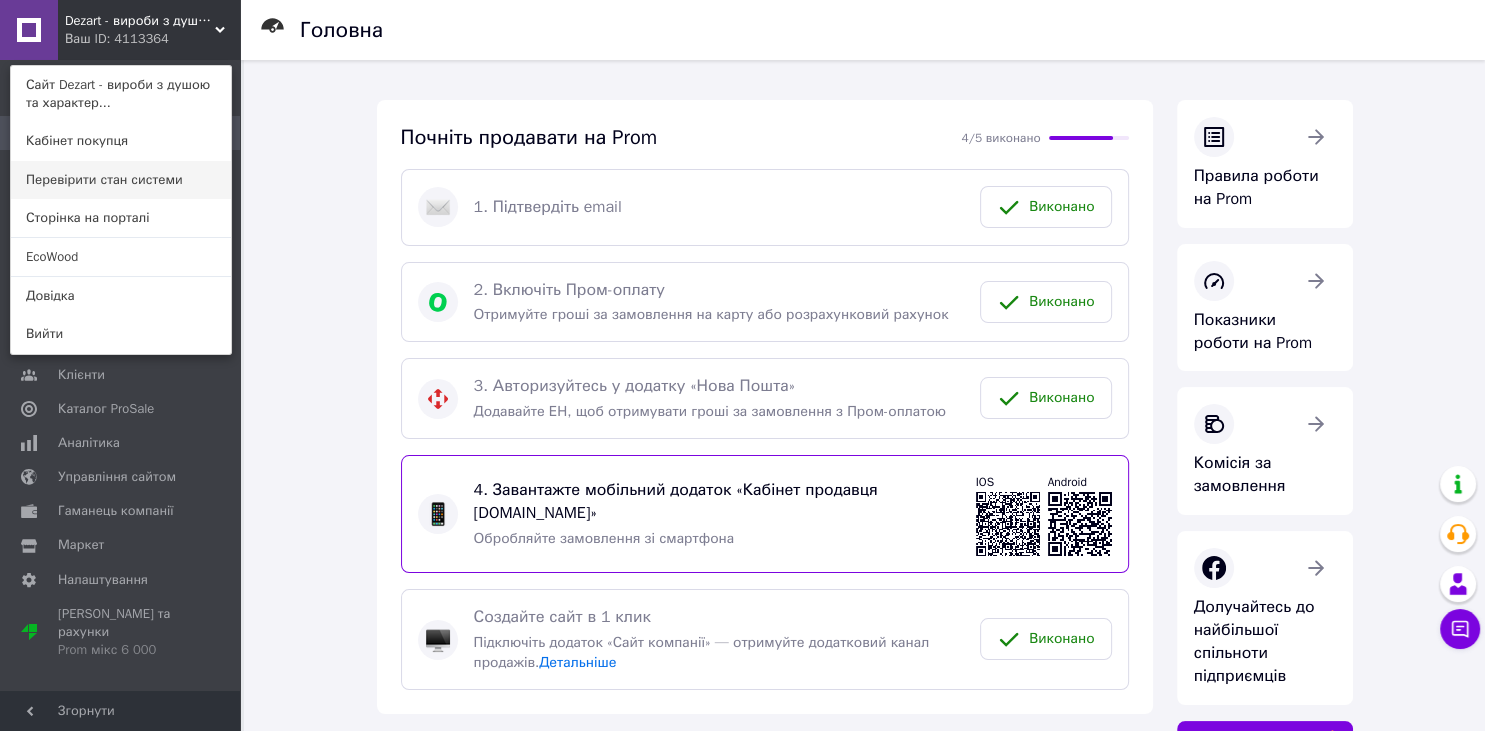 click on "Перевірити стан системи" at bounding box center (121, 180) 